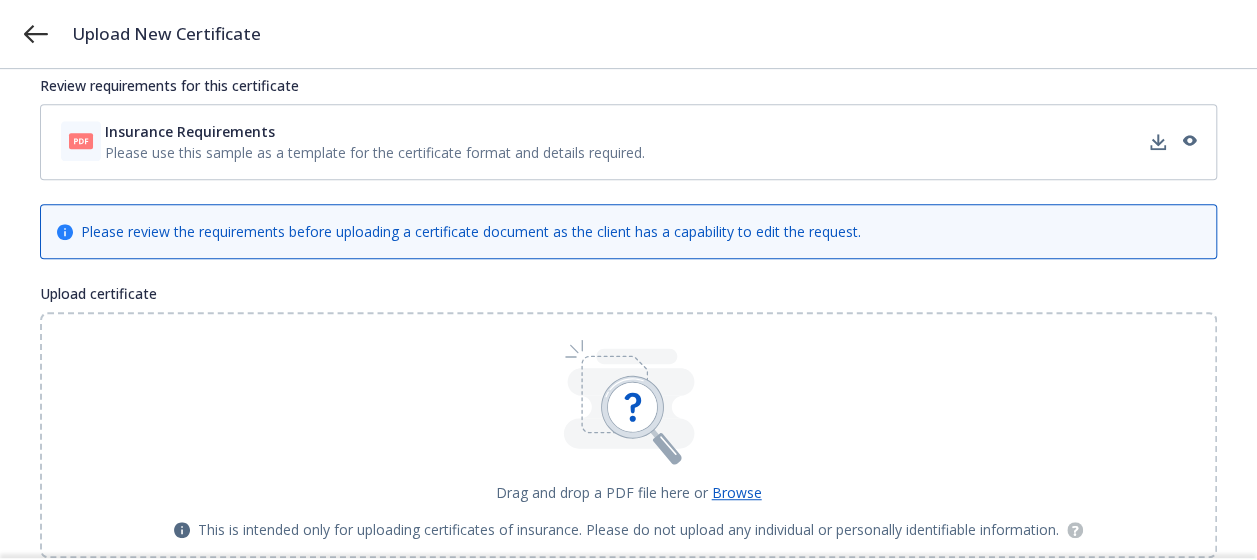 scroll, scrollTop: 400, scrollLeft: 0, axis: vertical 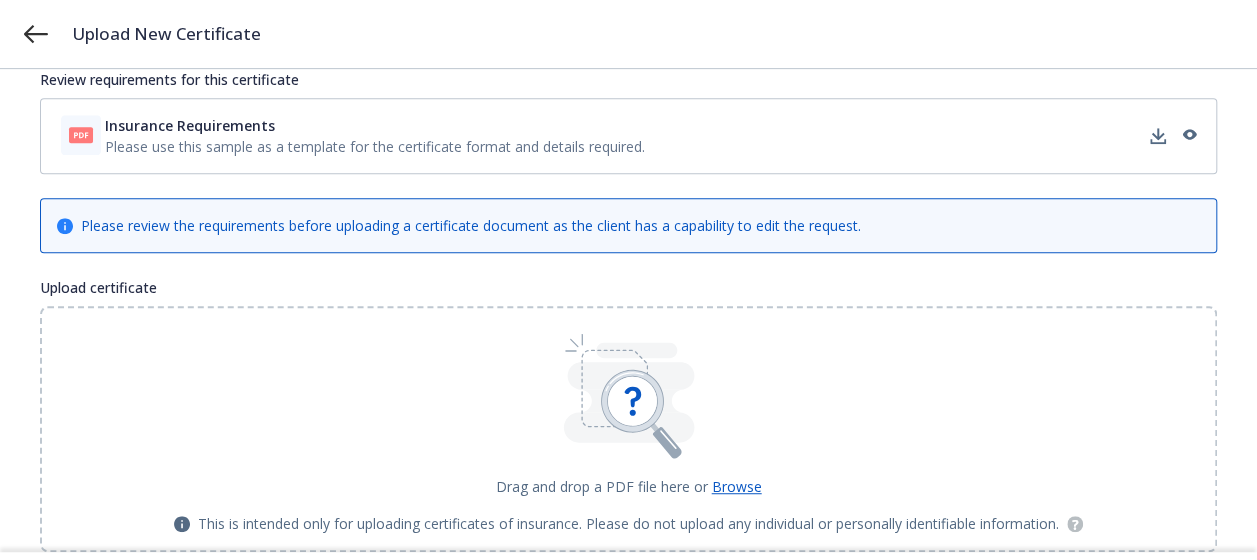 click on "Insurance Requirements Please use this sample as a template for the certificate format and details required." at bounding box center (628, 136) 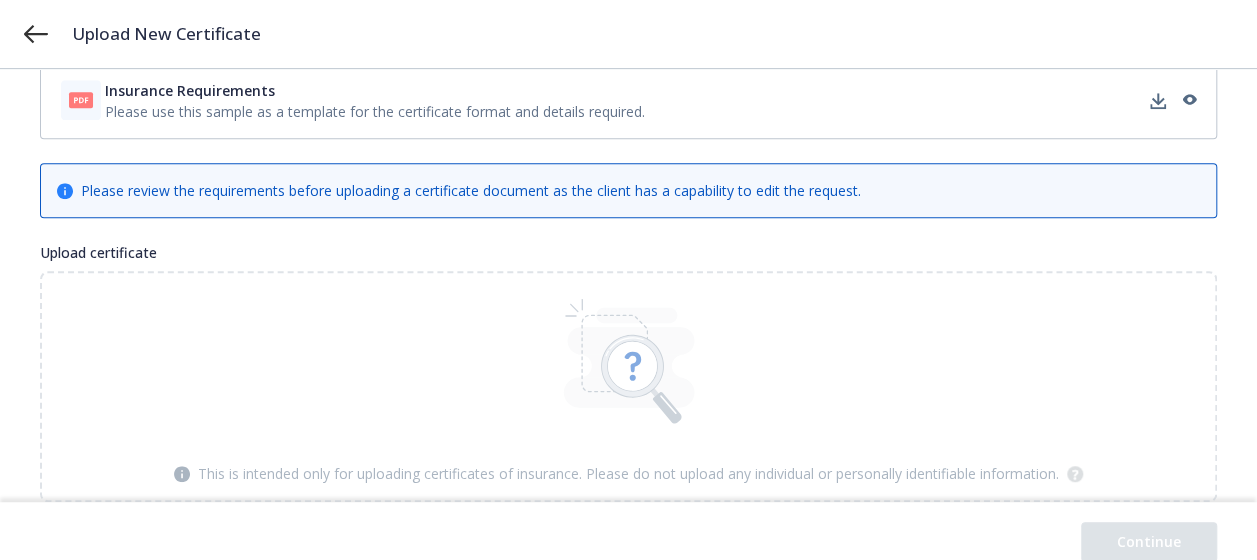 scroll, scrollTop: 300, scrollLeft: 0, axis: vertical 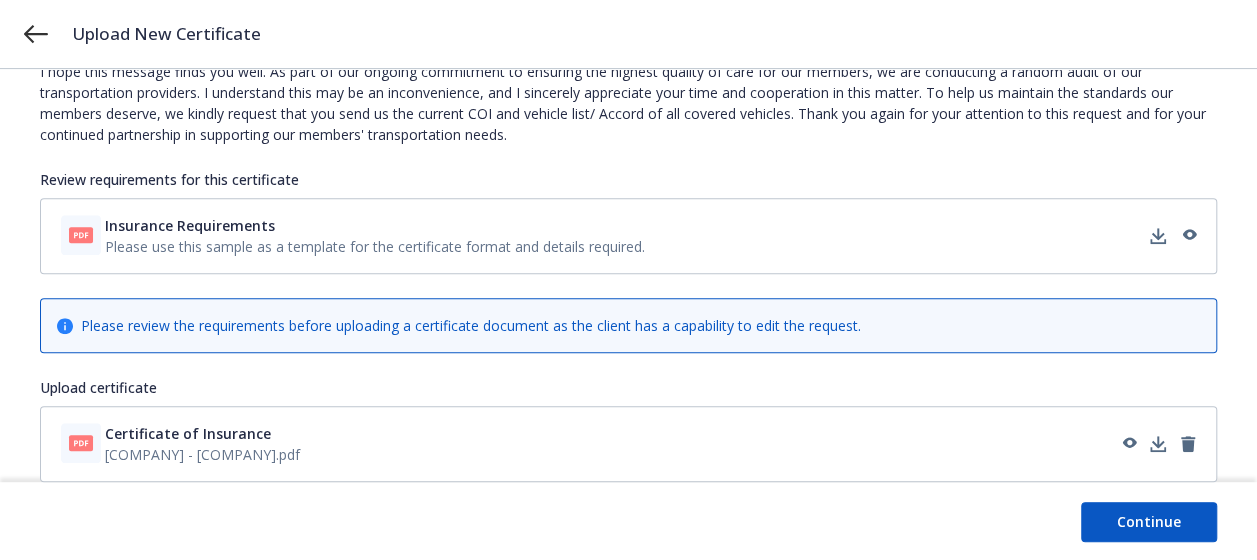click on "Continue" at bounding box center [1149, 522] 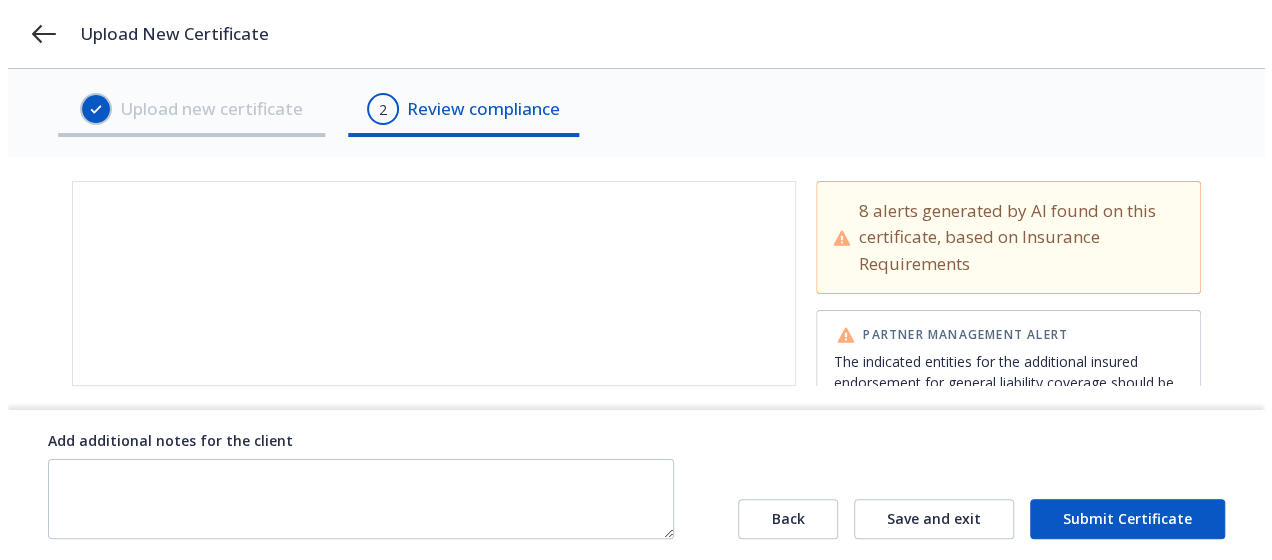 scroll, scrollTop: 0, scrollLeft: 0, axis: both 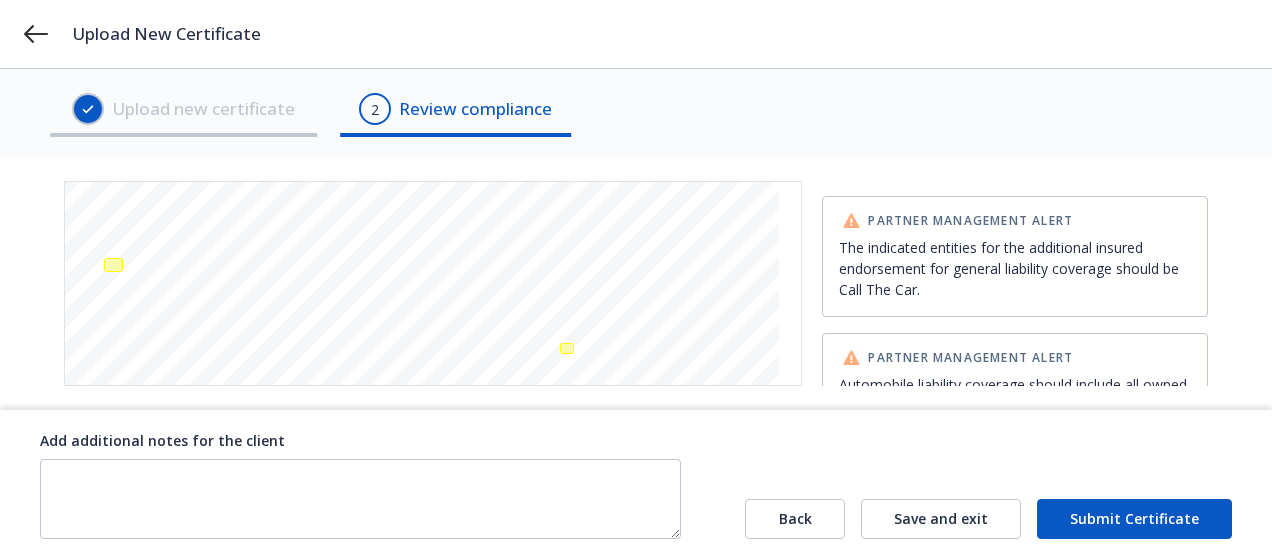 click on "Submit Certificate" at bounding box center (1134, 519) 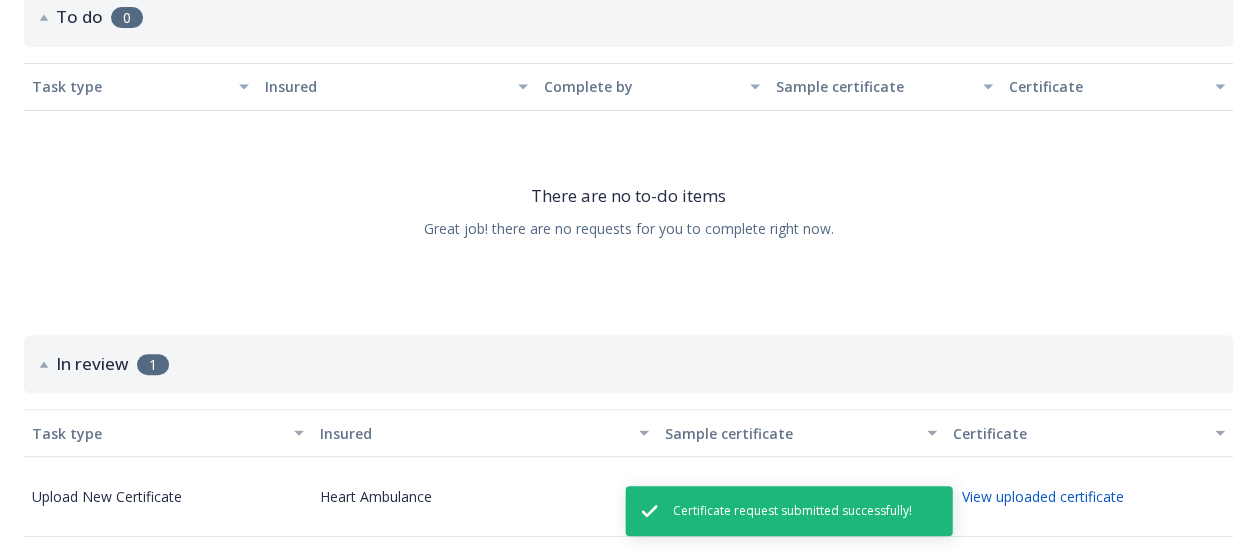 scroll, scrollTop: 256, scrollLeft: 0, axis: vertical 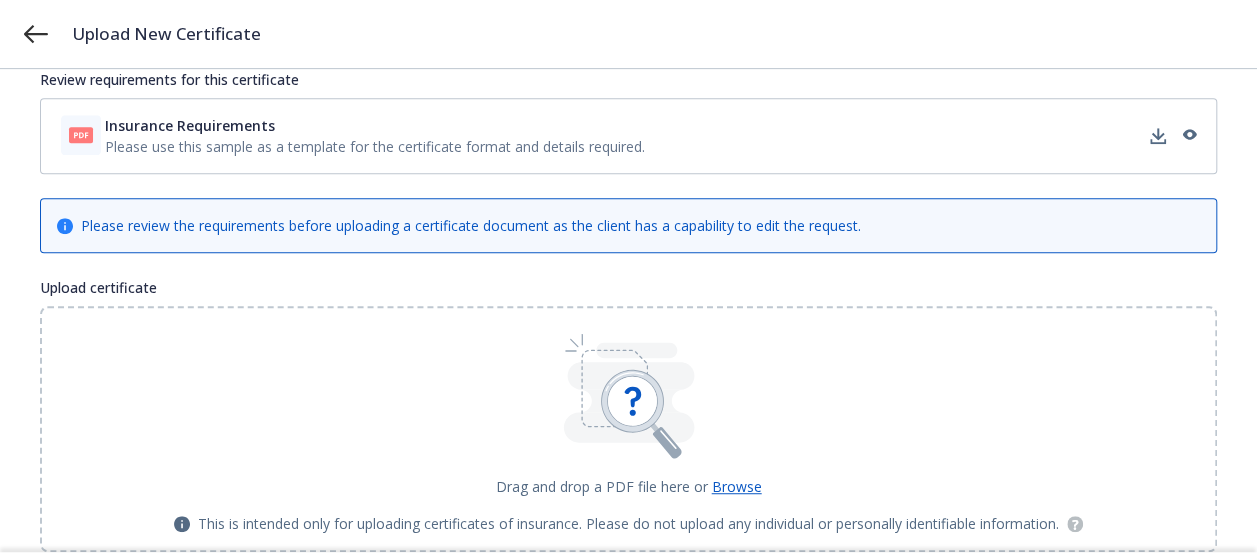 click 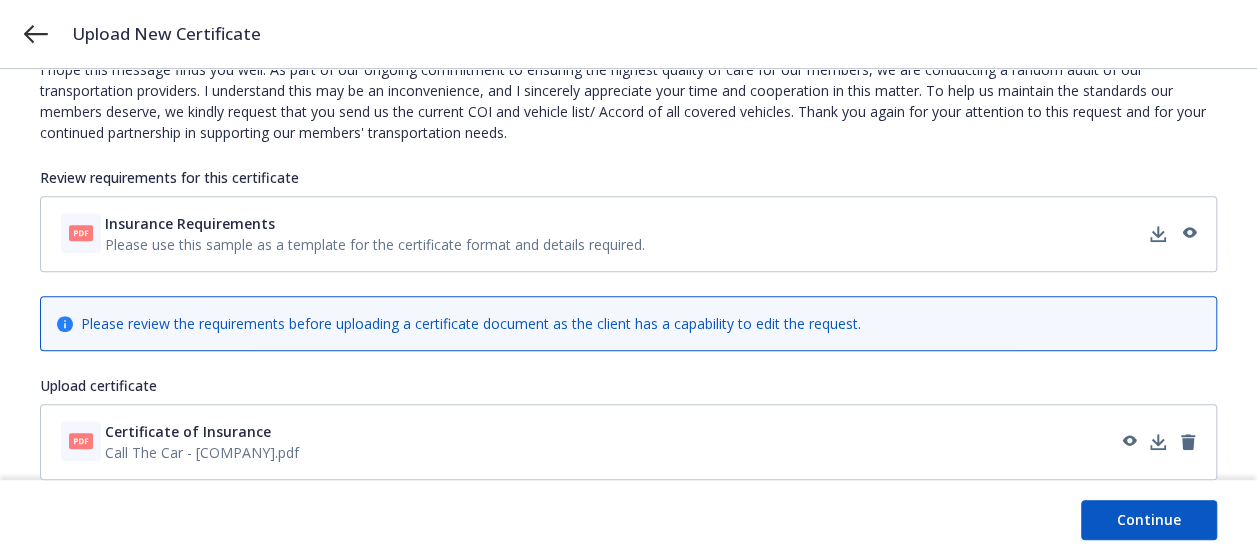 scroll, scrollTop: 300, scrollLeft: 0, axis: vertical 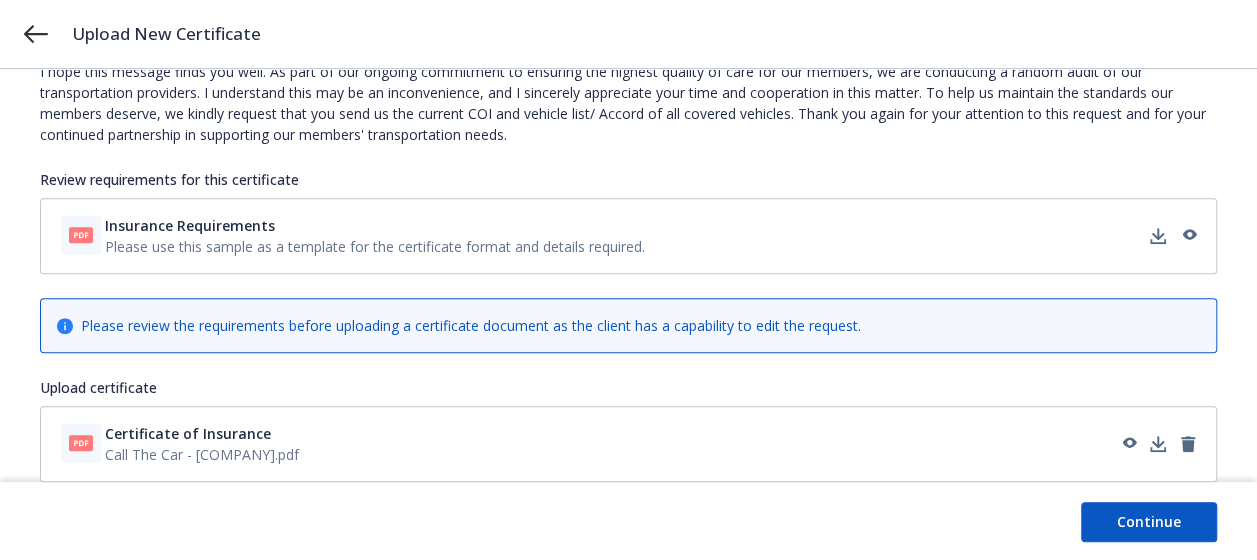click on "Continue" at bounding box center (1149, 522) 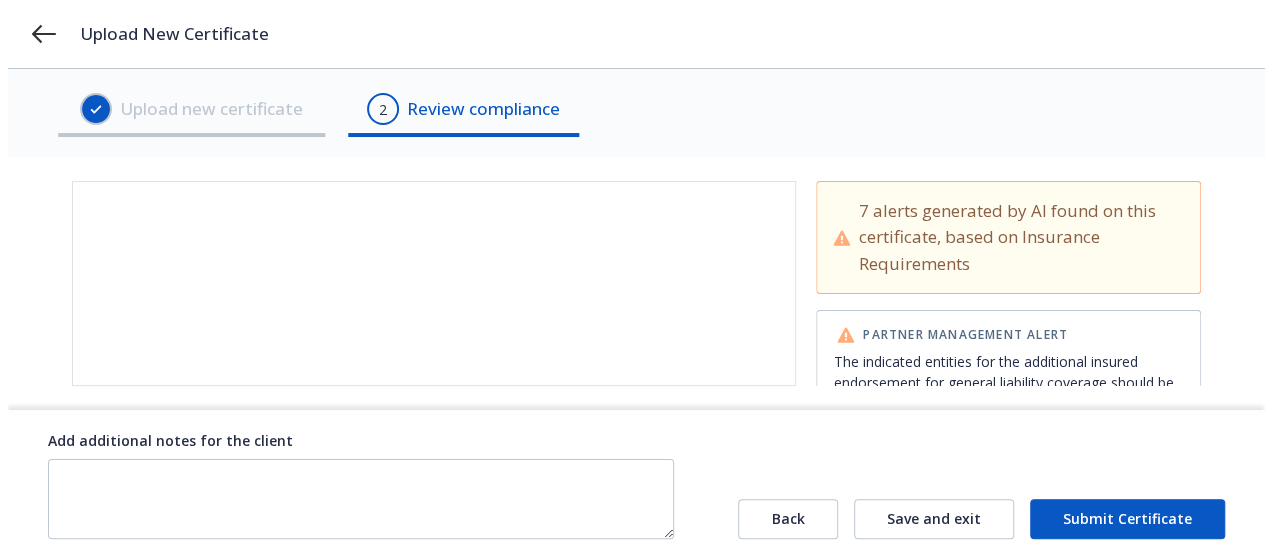 scroll, scrollTop: 0, scrollLeft: 0, axis: both 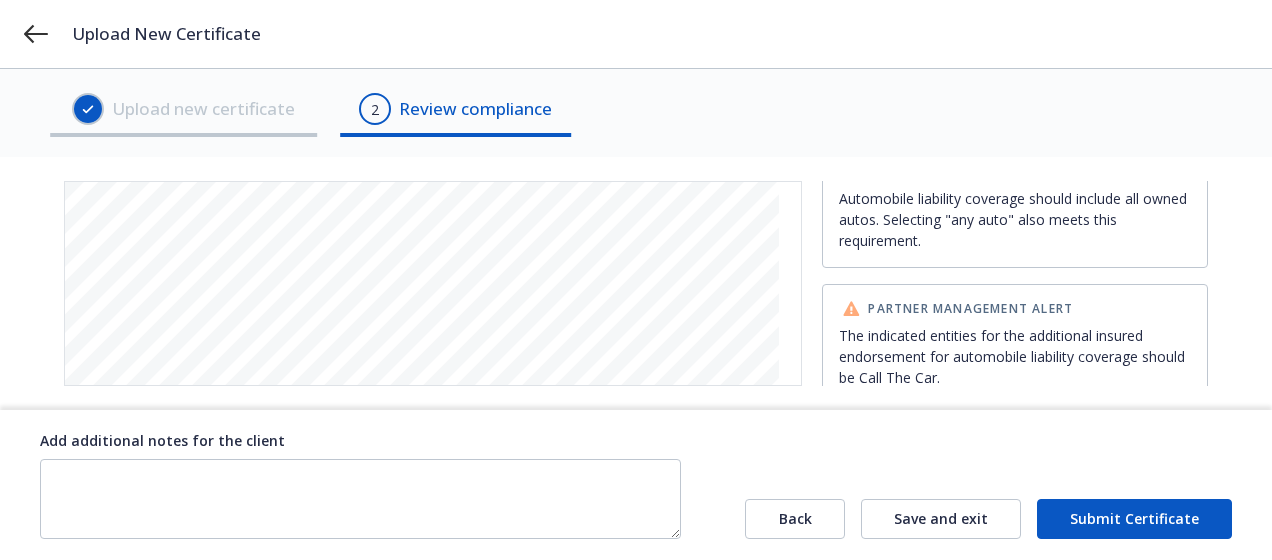 click on "Submit Certificate" at bounding box center [1134, 519] 